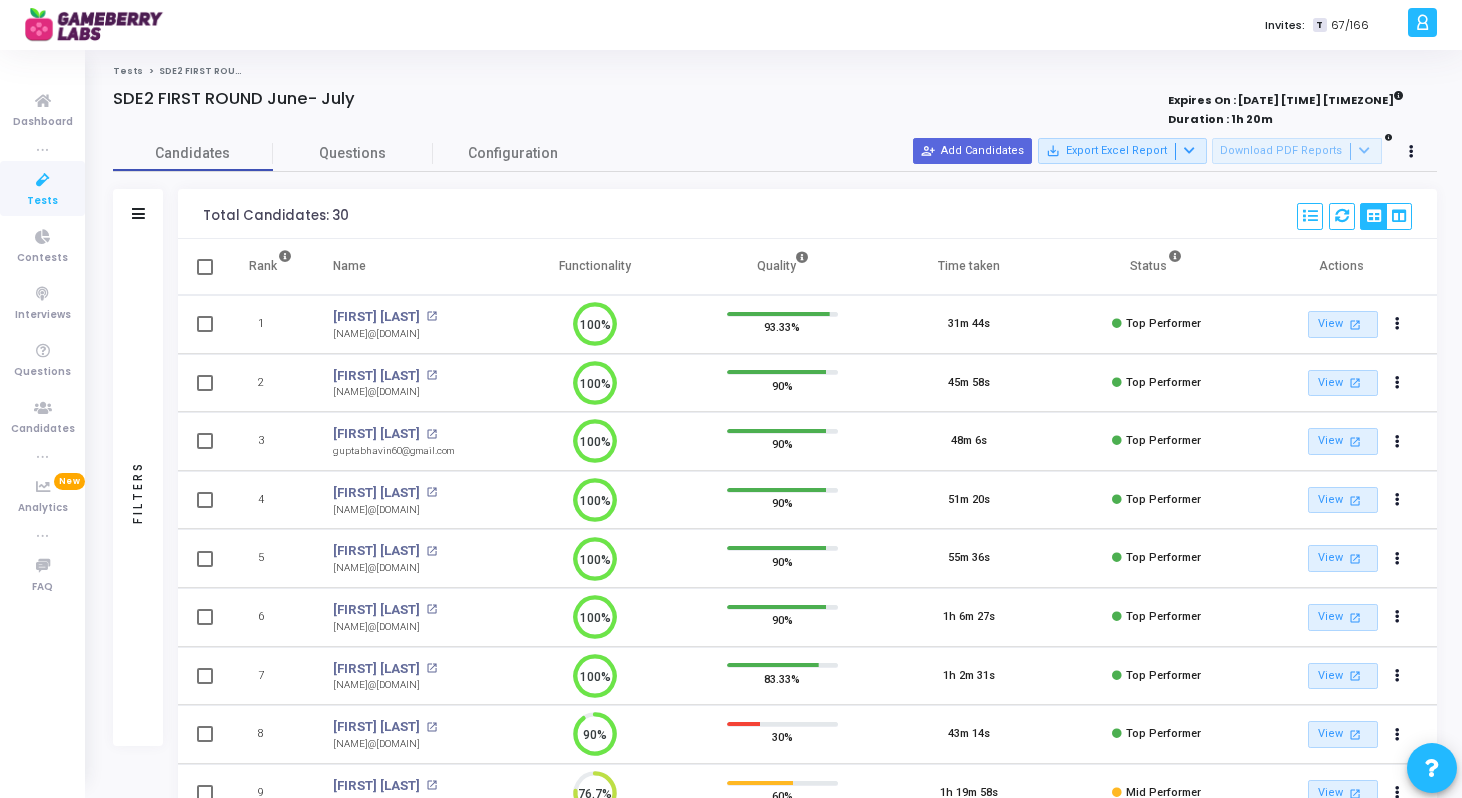 scroll, scrollTop: 0, scrollLeft: 0, axis: both 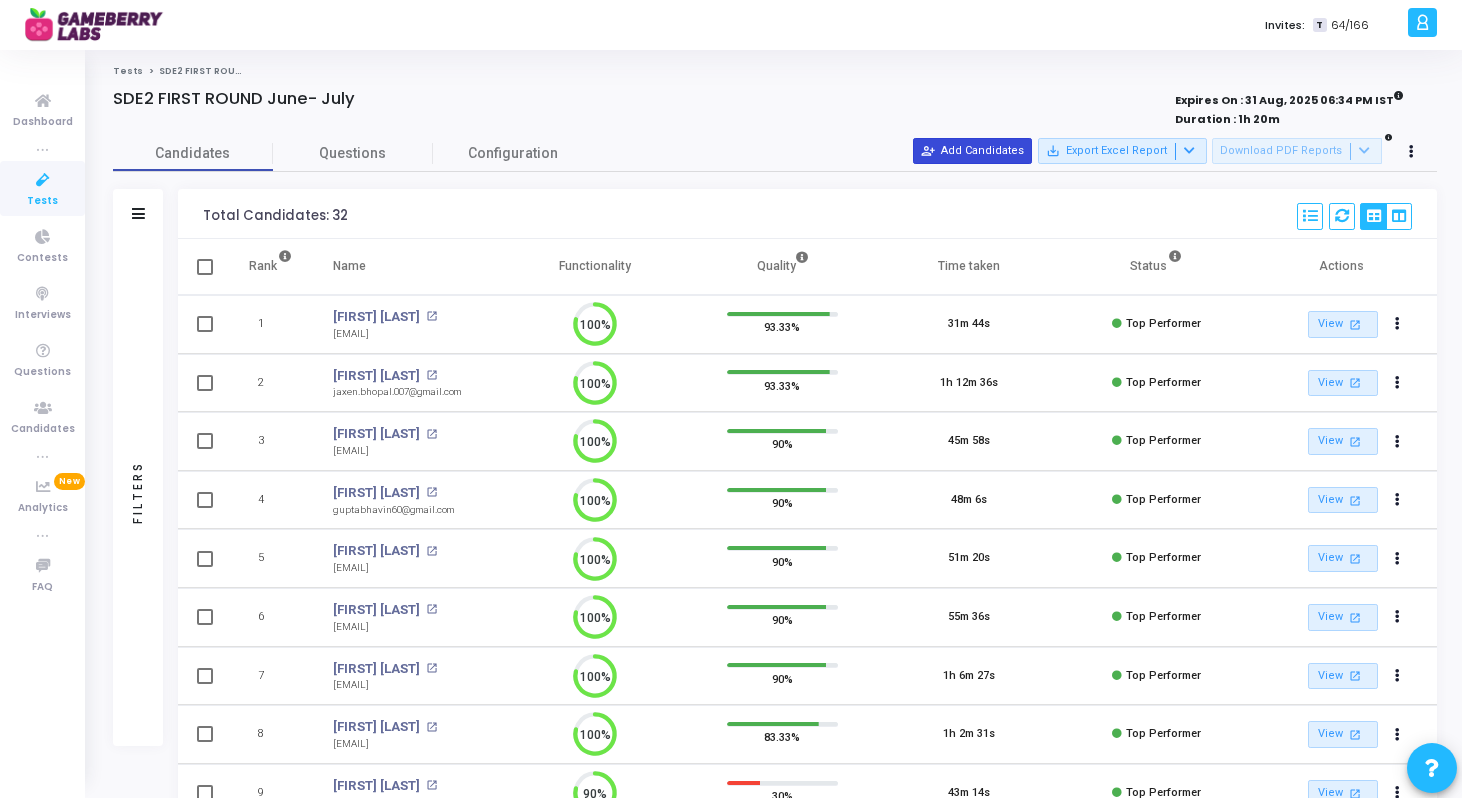 click on "person_add_alt  Add Candidates" at bounding box center [972, 151] 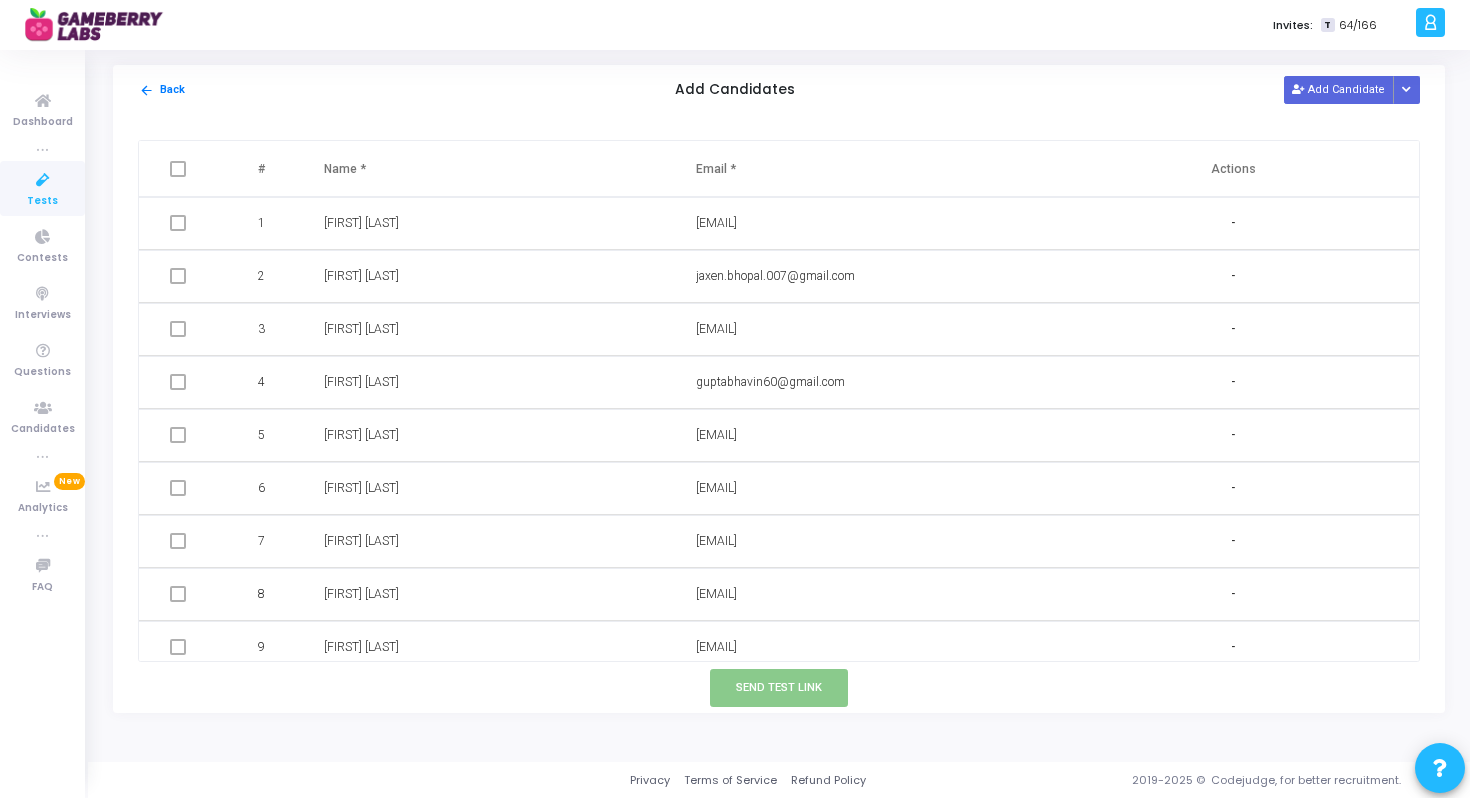 scroll, scrollTop: 1232, scrollLeft: 0, axis: vertical 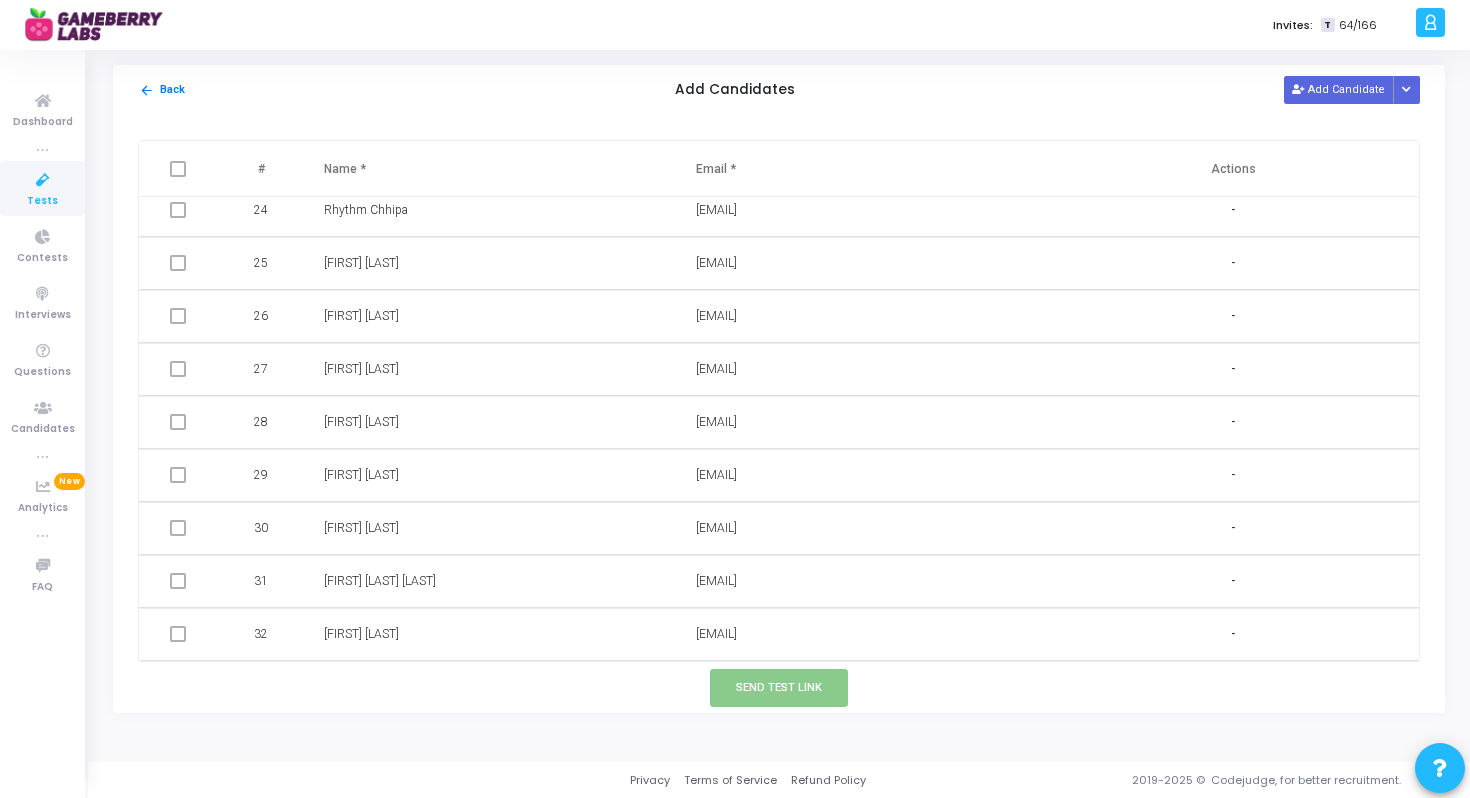 click on "arrow_back  Back  Add Candidates  Add Candidate   Upload Candidate List" at bounding box center (779, 90) 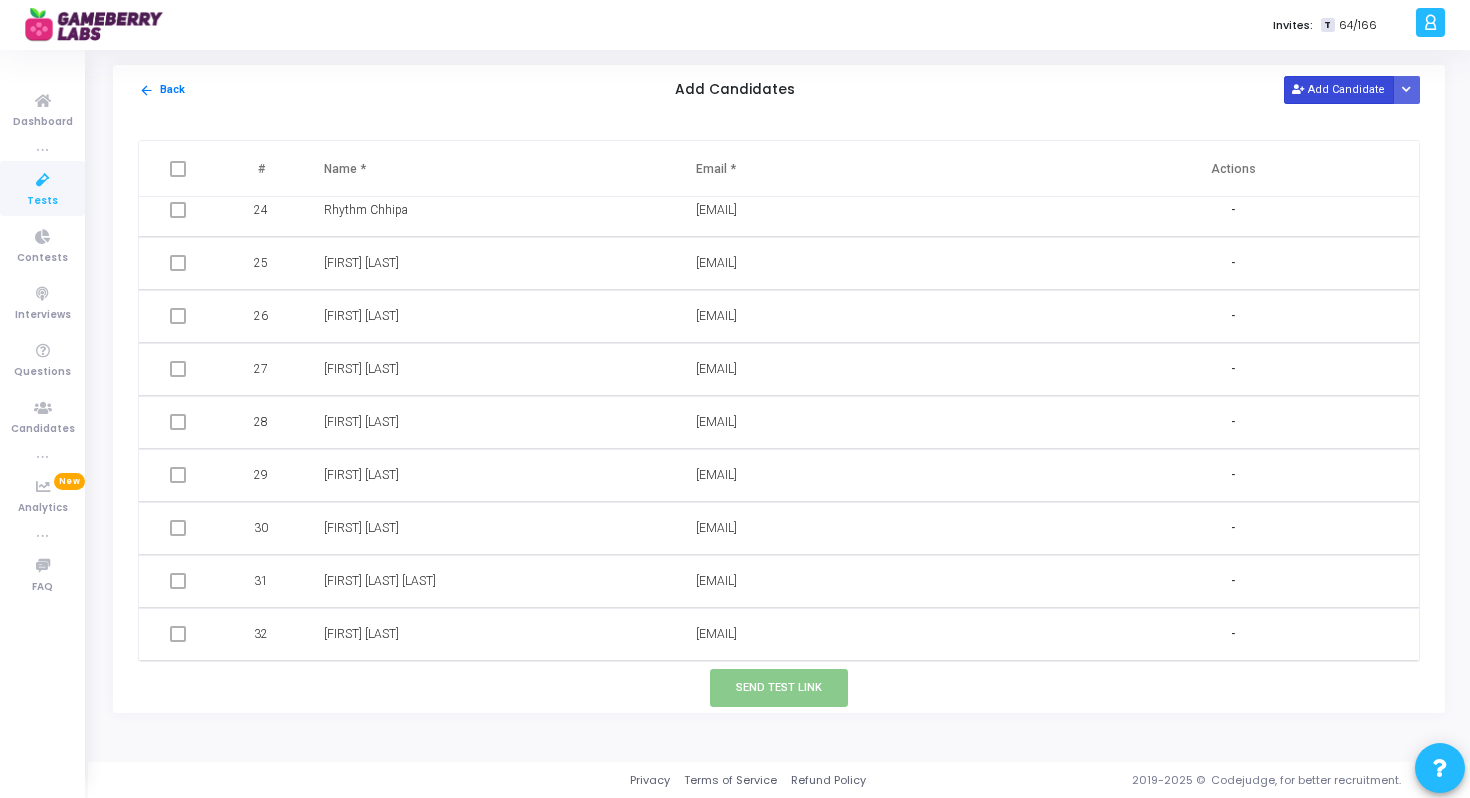 click on "Add Candidate" at bounding box center (1339, 89) 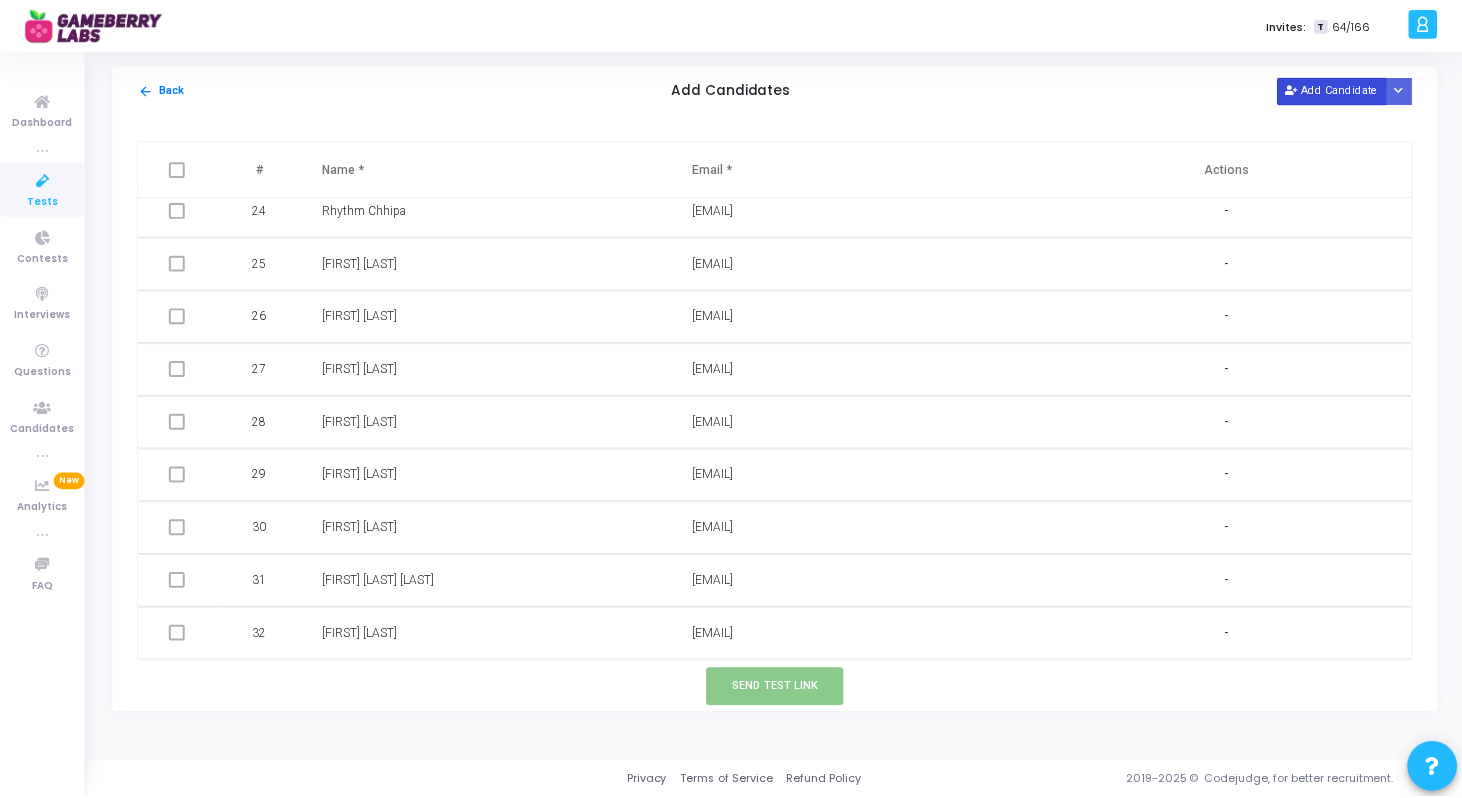 scroll, scrollTop: 1285, scrollLeft: 0, axis: vertical 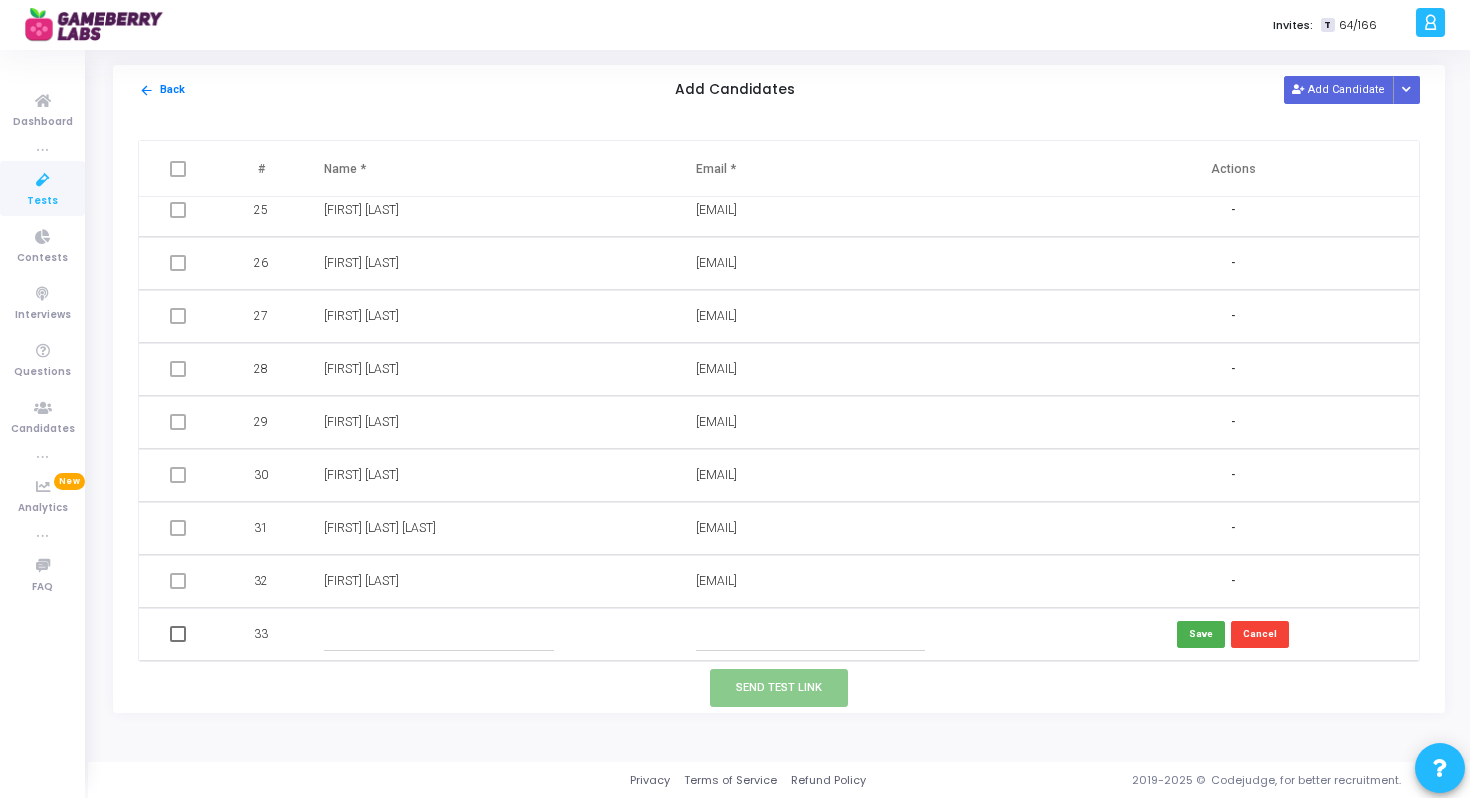 click at bounding box center (810, 634) 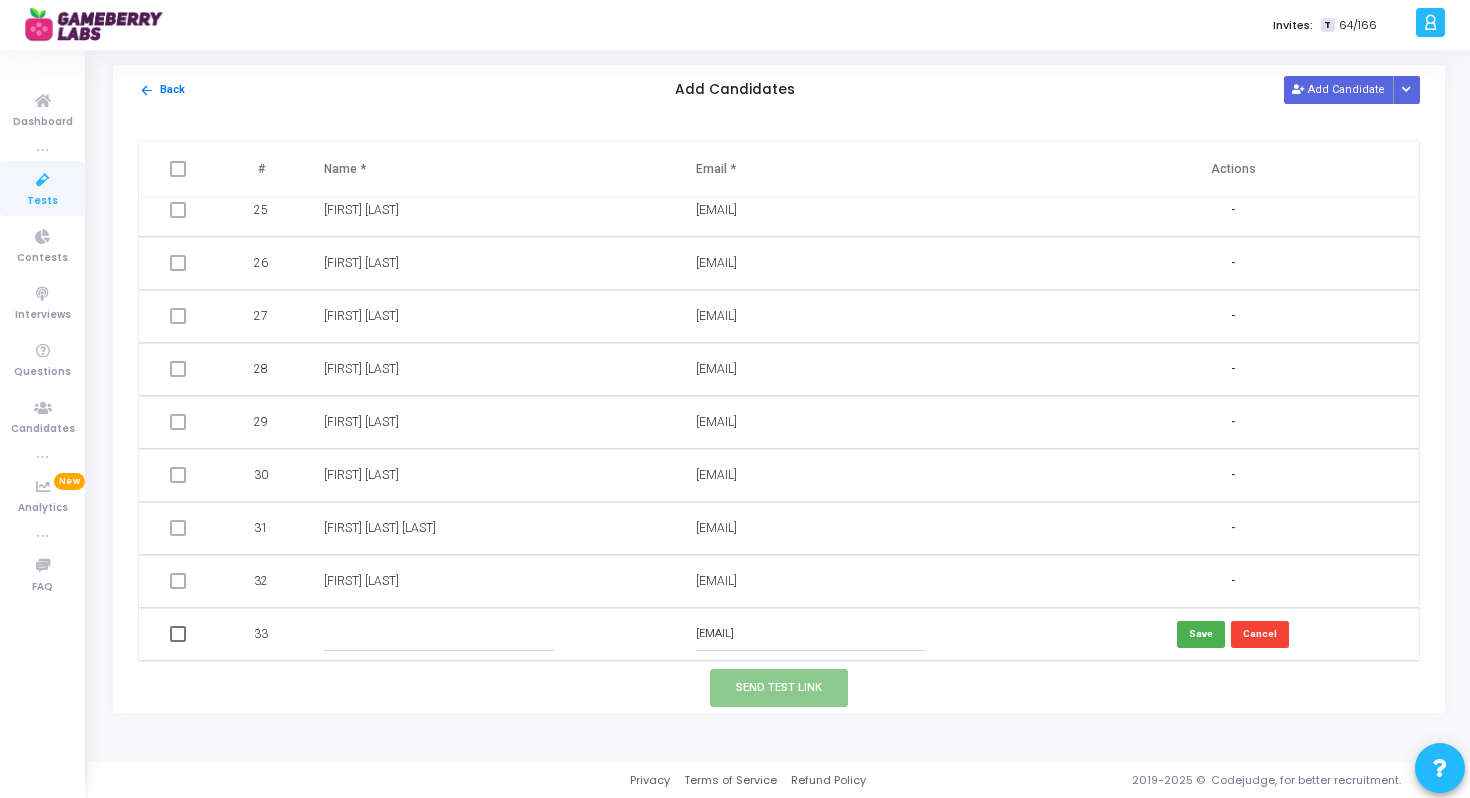 type on "amitajoshi.email@gmail.com" 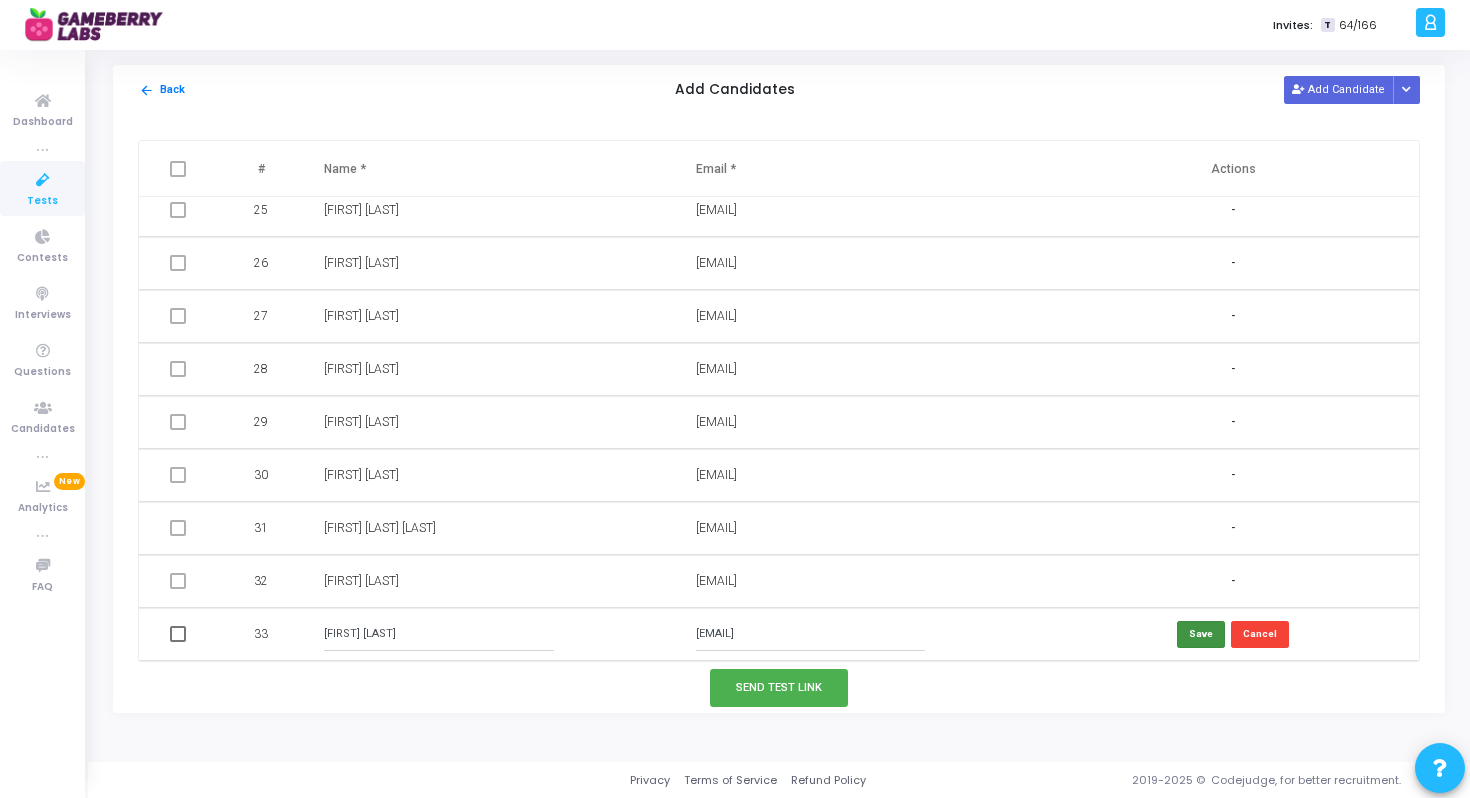 type on "Amita Joshi" 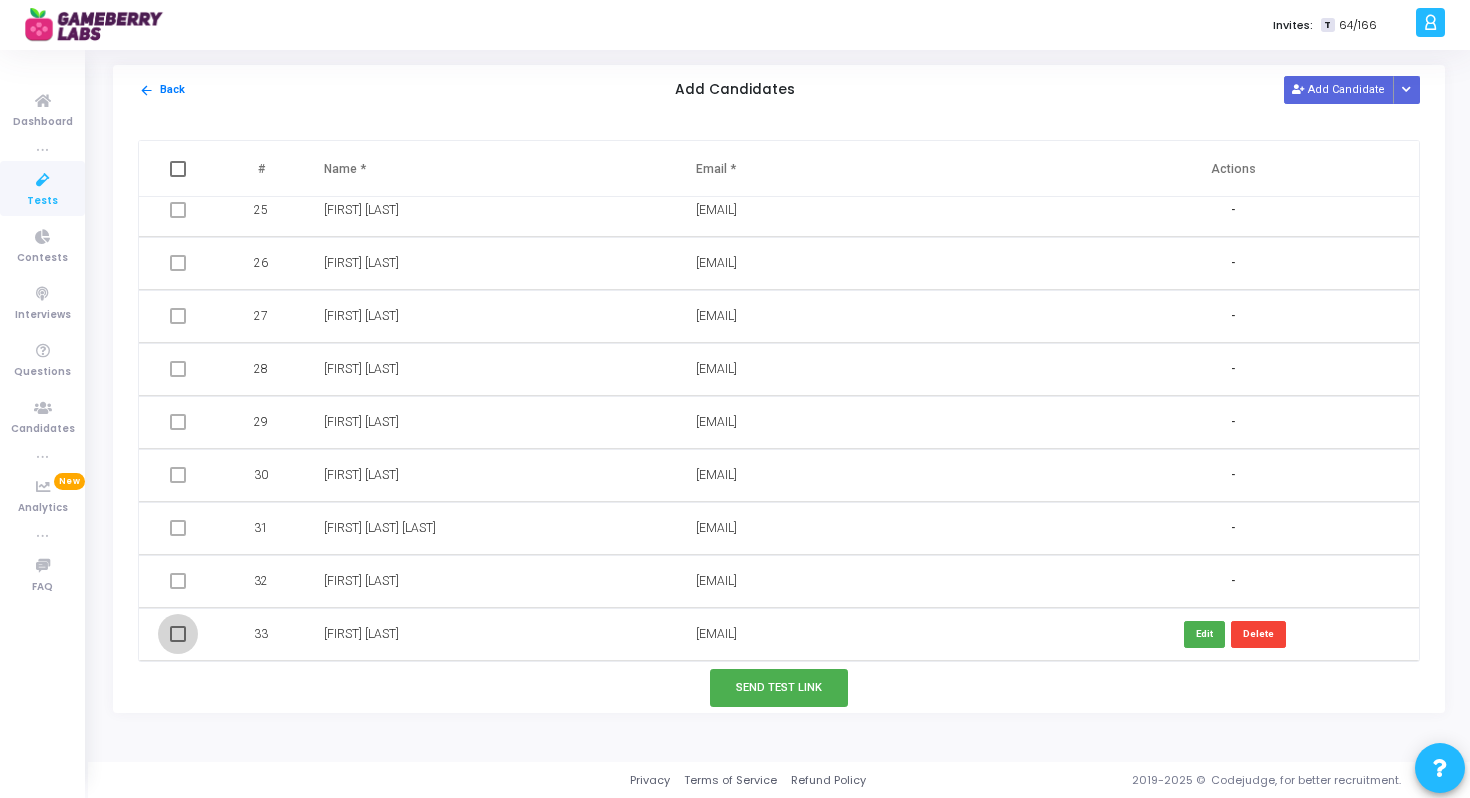 click at bounding box center (178, 634) 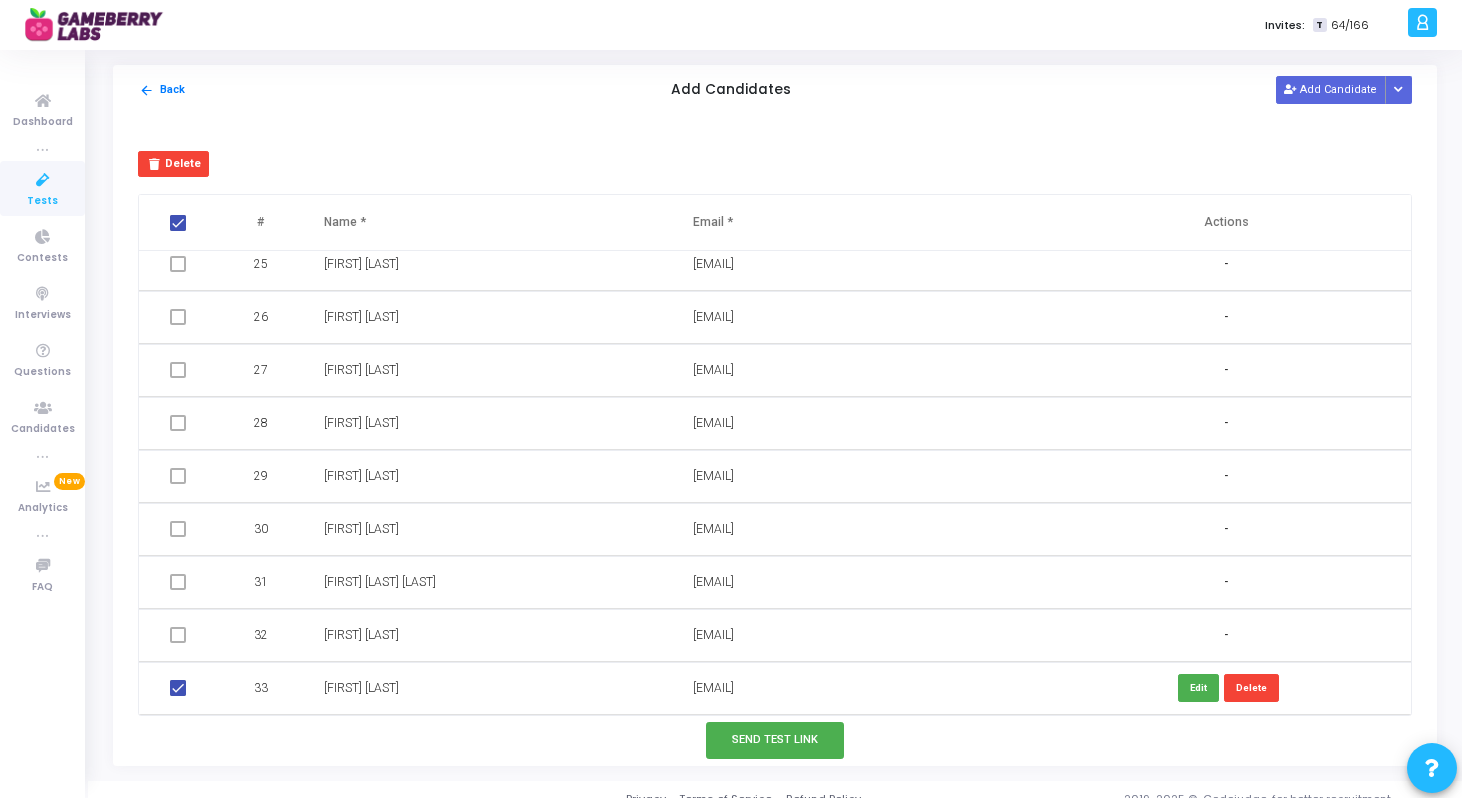 scroll, scrollTop: 19, scrollLeft: 0, axis: vertical 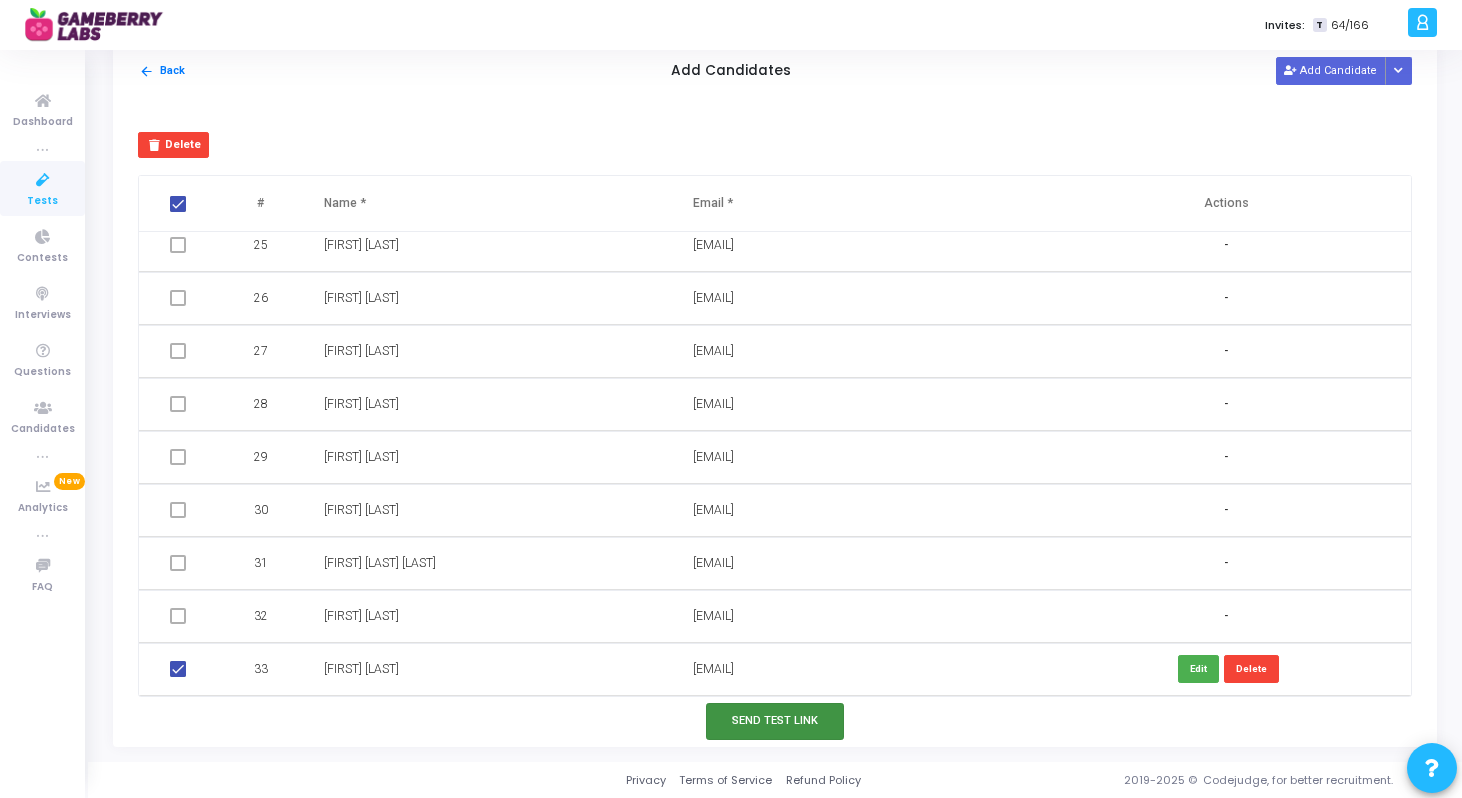 click on "Send Test Link" at bounding box center [775, 721] 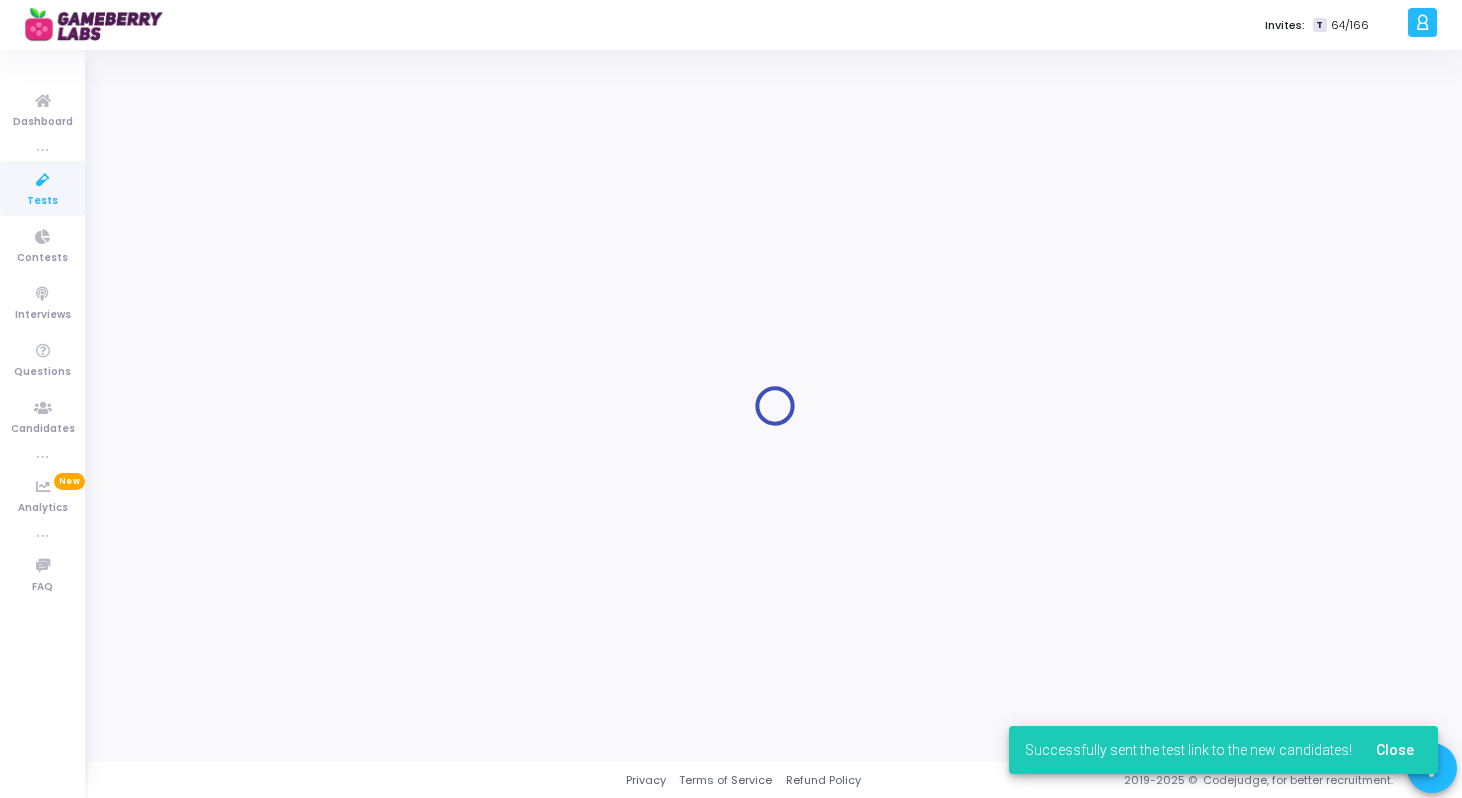 scroll, scrollTop: 0, scrollLeft: 0, axis: both 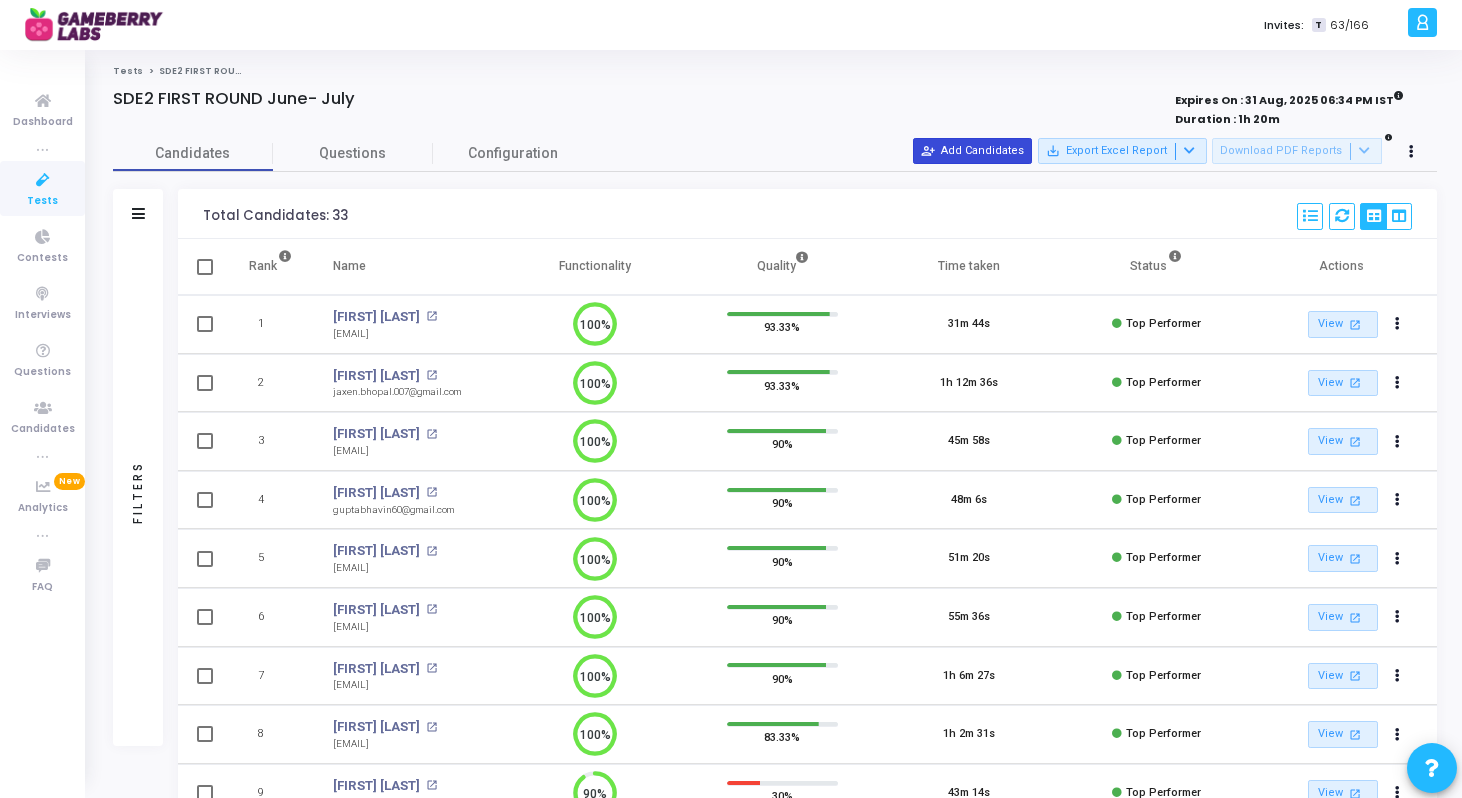 click on "person_add_alt  Add Candidates" at bounding box center [972, 151] 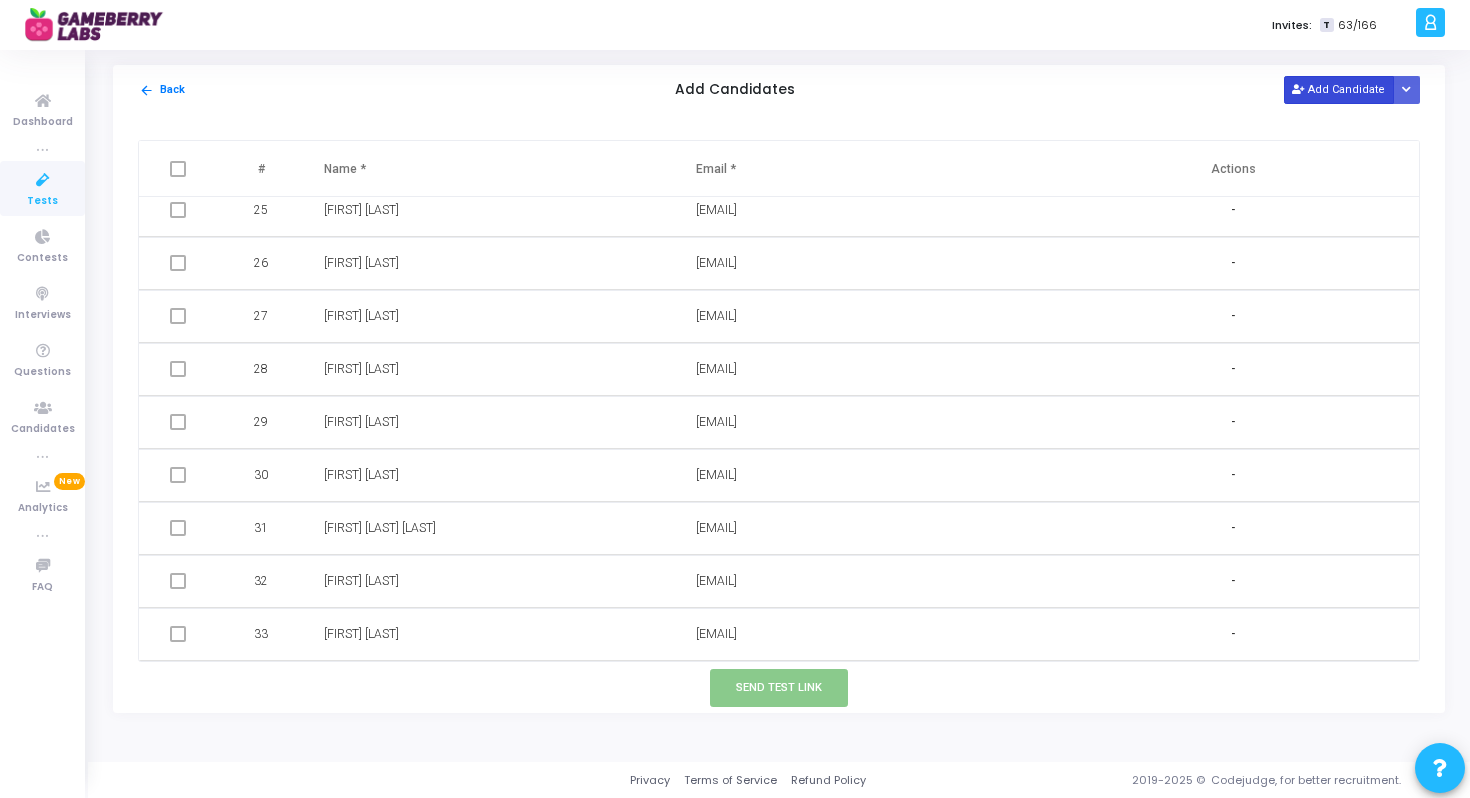 click on "Add Candidate" at bounding box center [1339, 89] 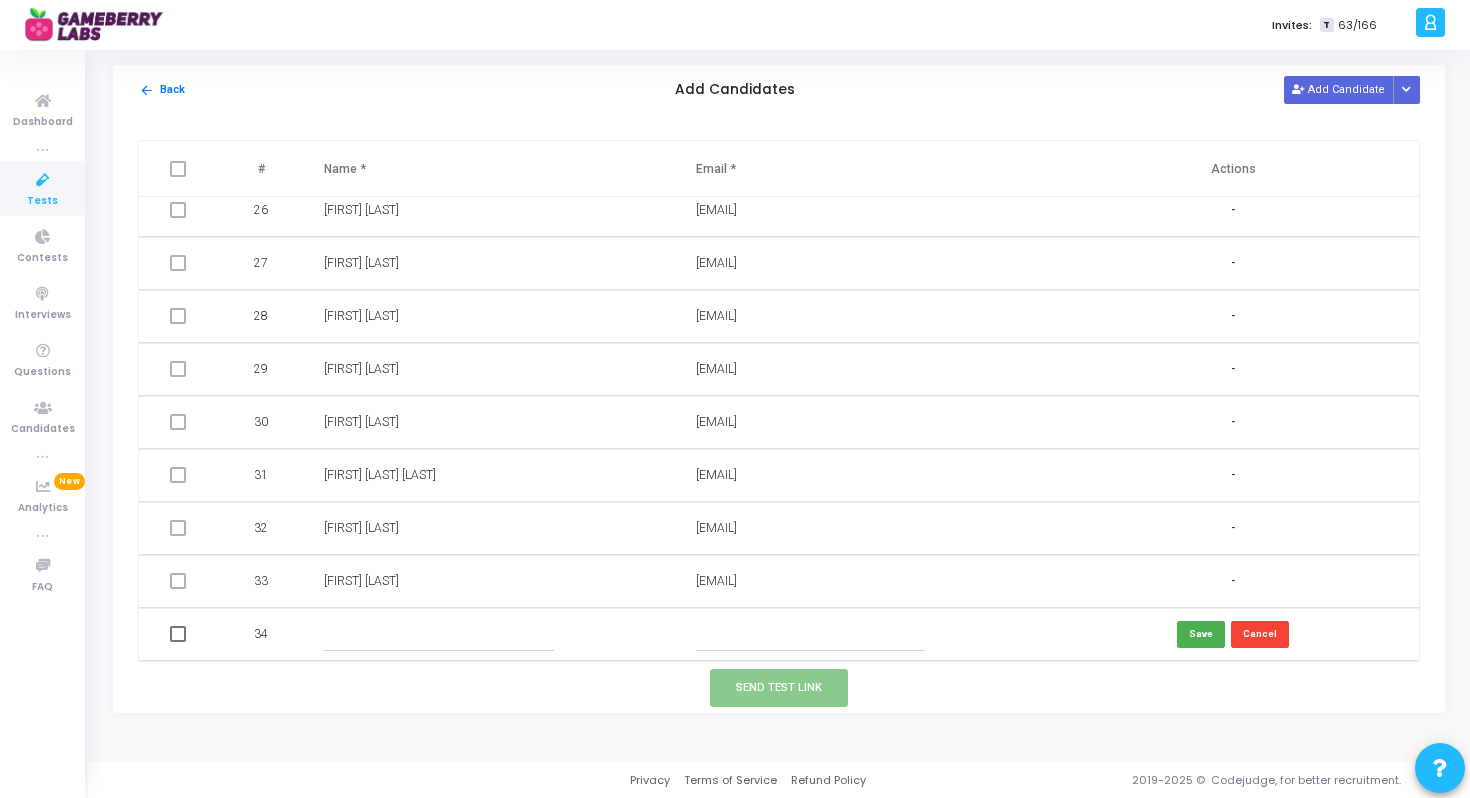 click at bounding box center (810, 634) 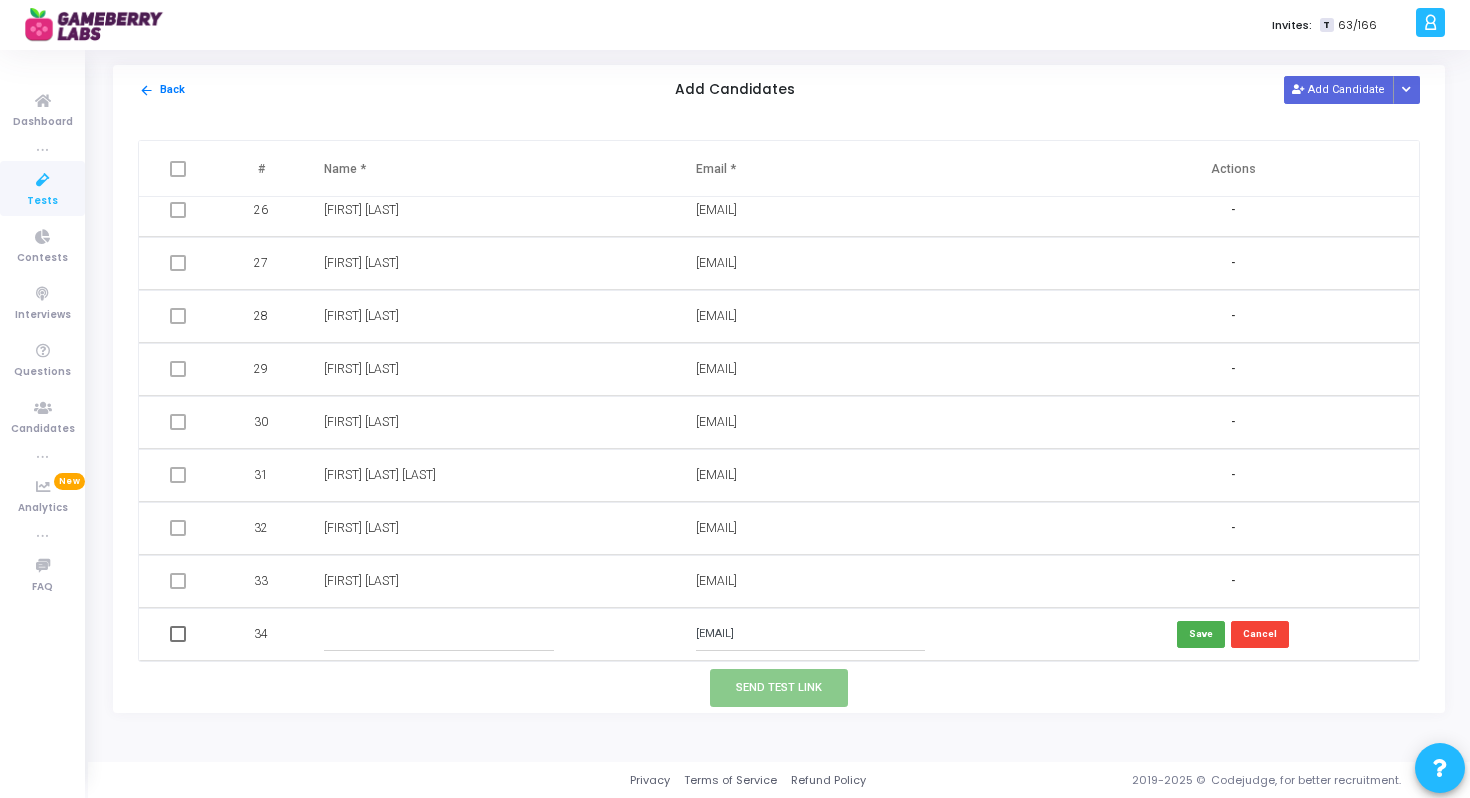type on "nikhilranjan227@gmail.com" 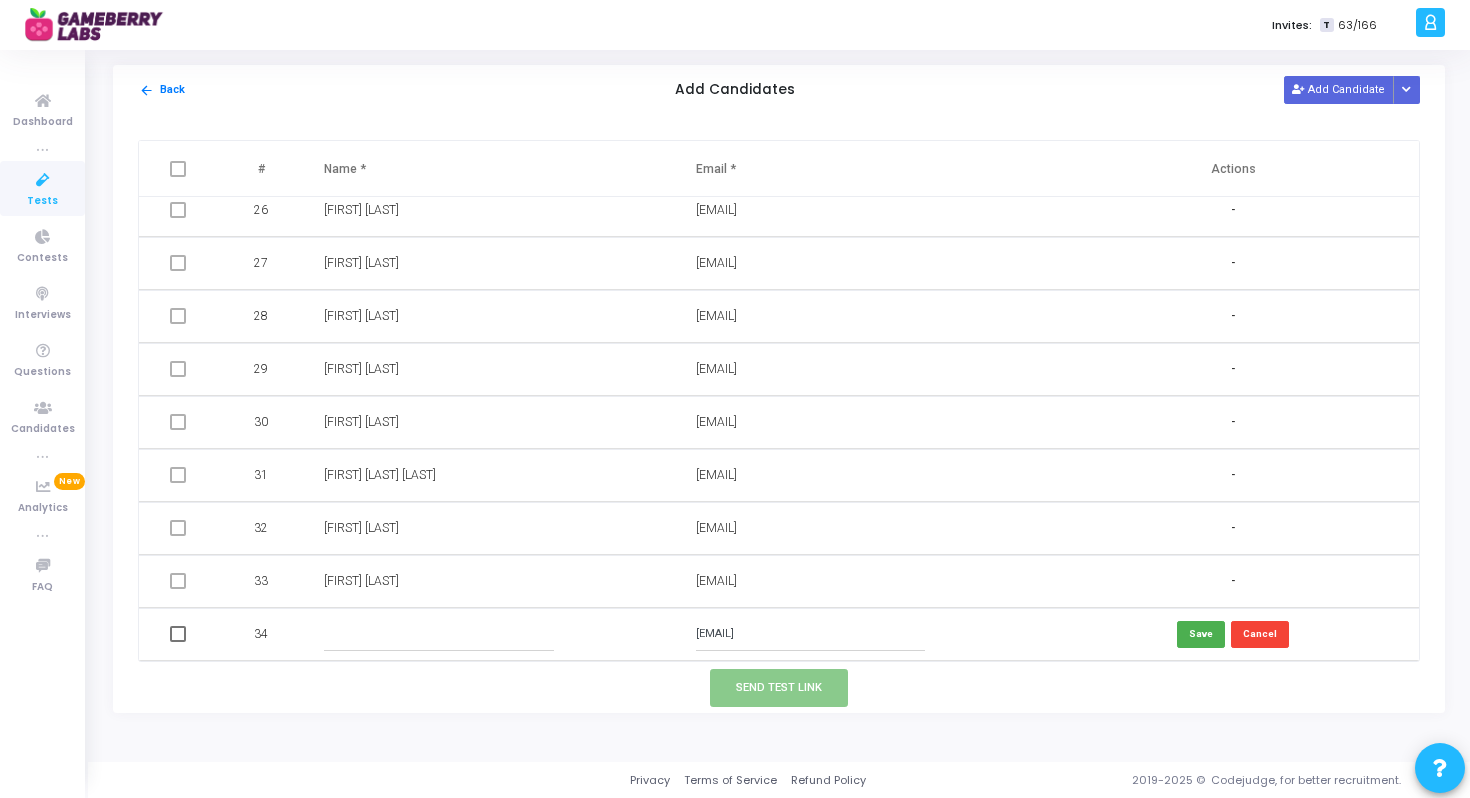 paste on "Nikhil Ranjan" 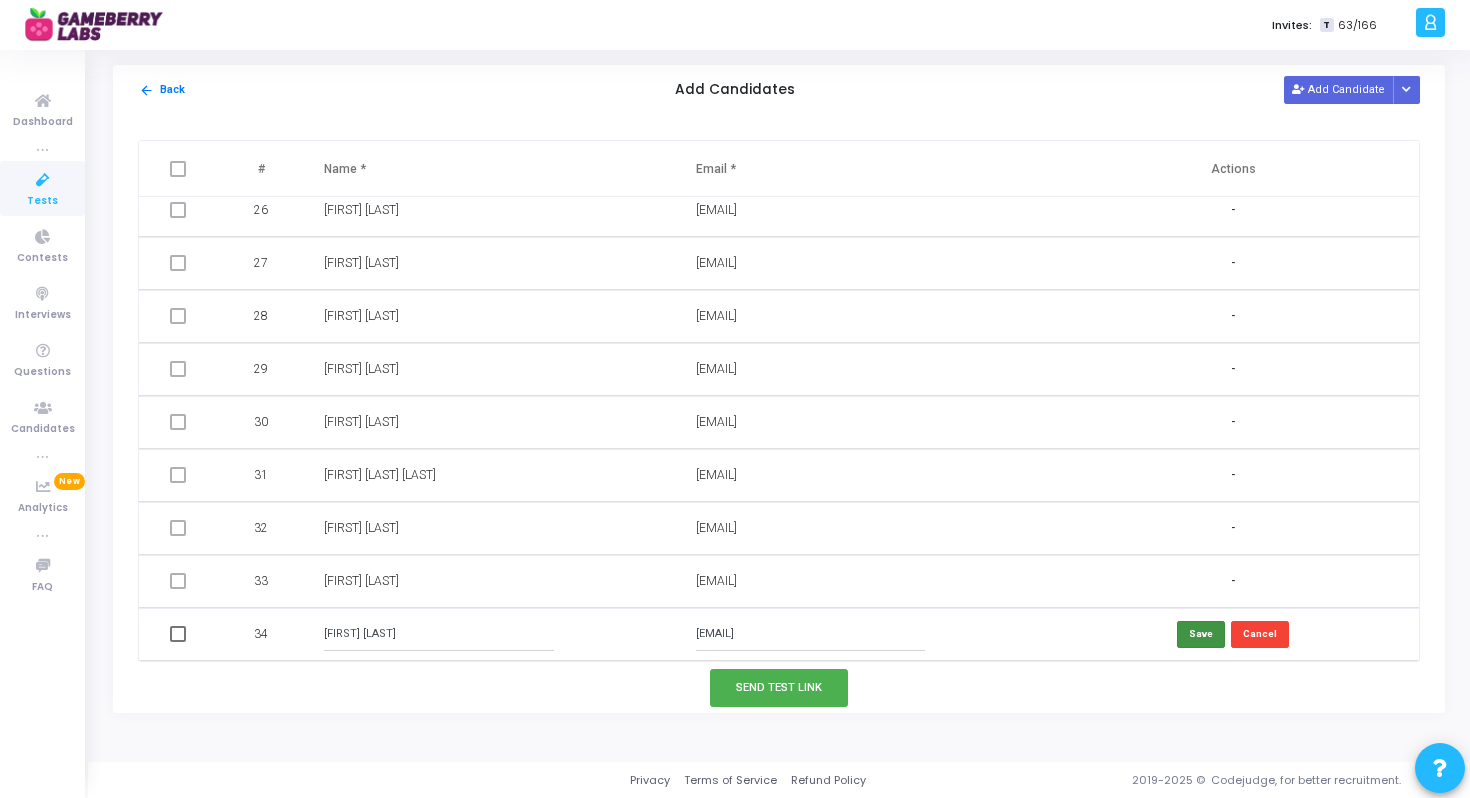 type on "Nikhil Ranjan" 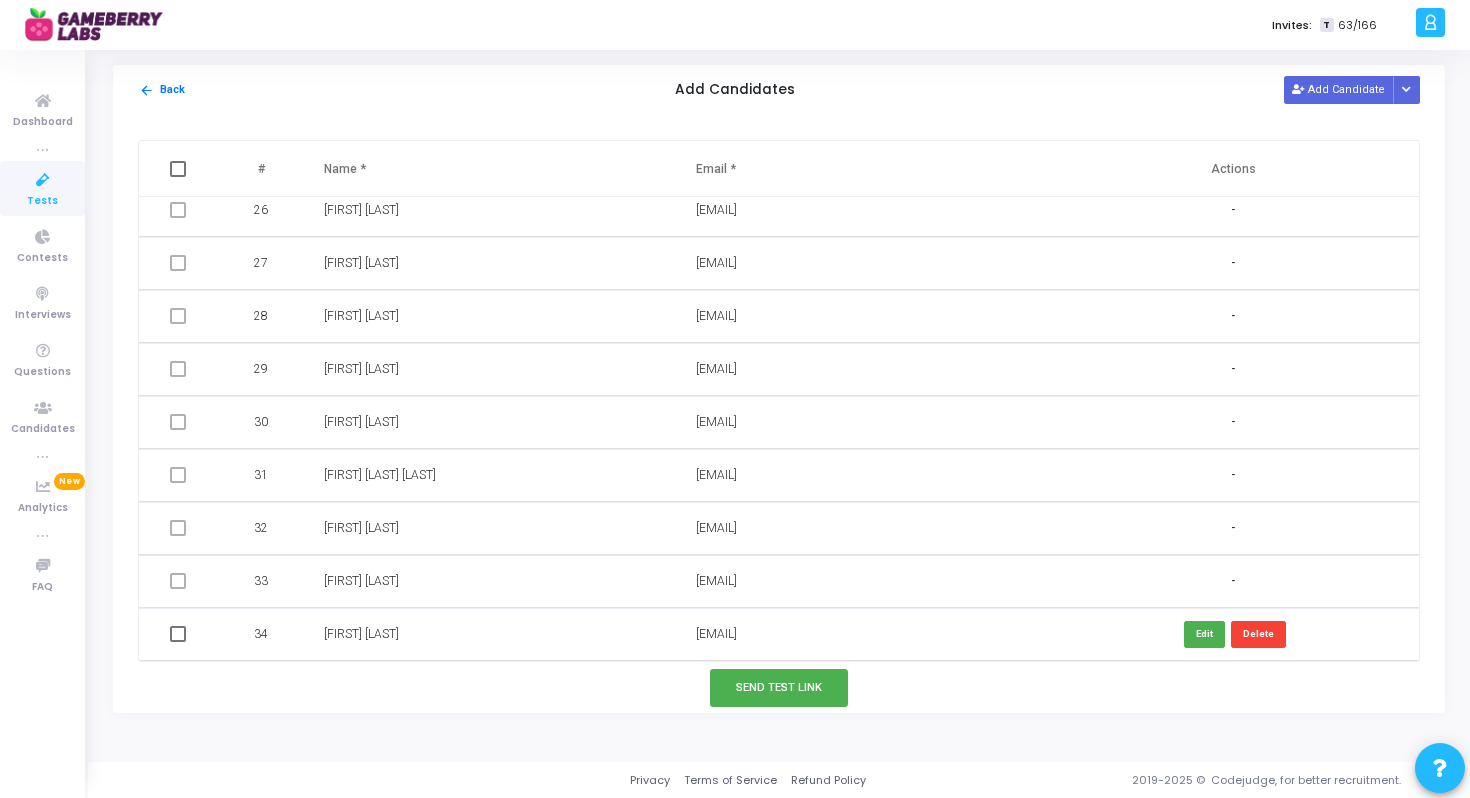 click at bounding box center (178, 634) 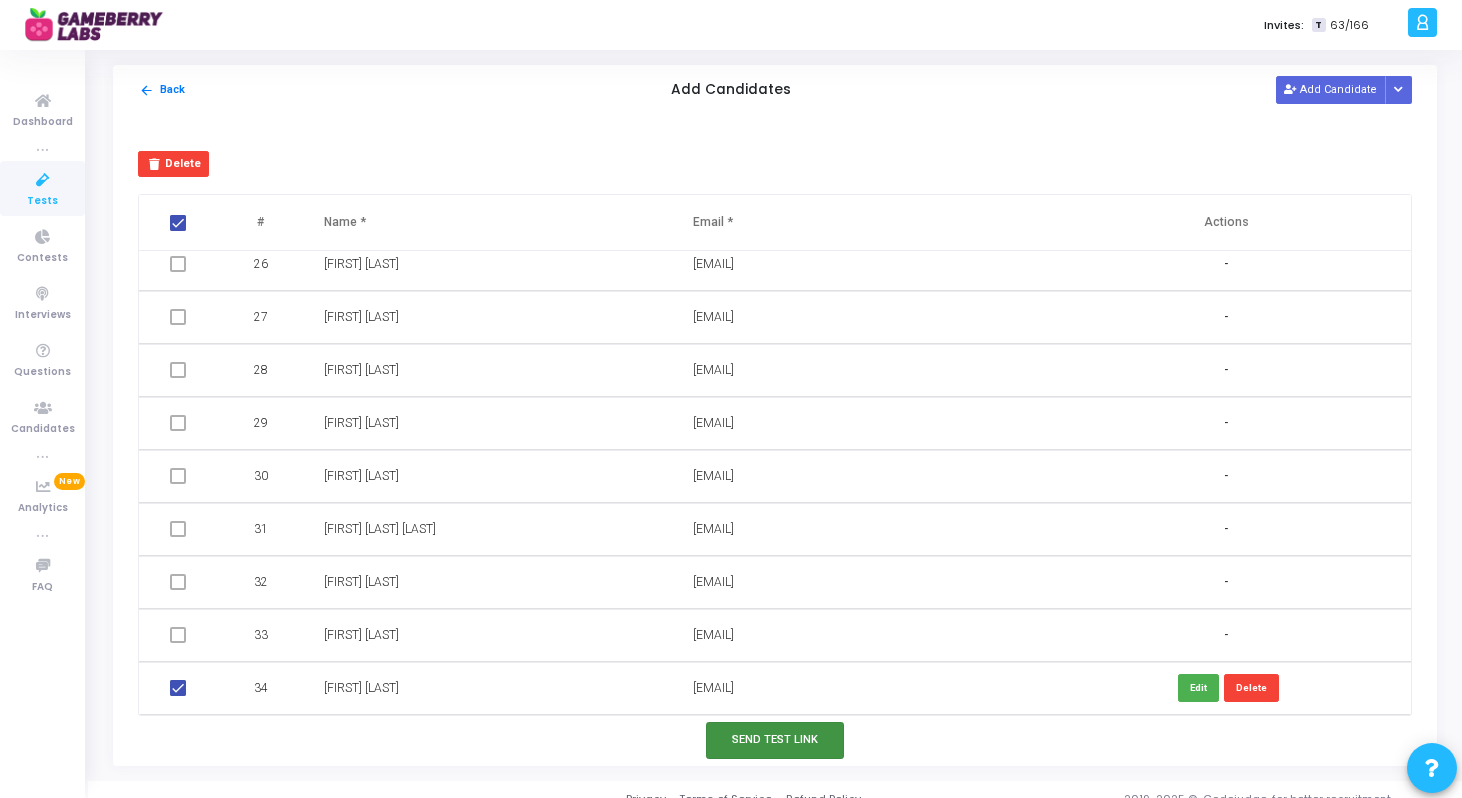 click on "Send Test Link" at bounding box center [775, 740] 